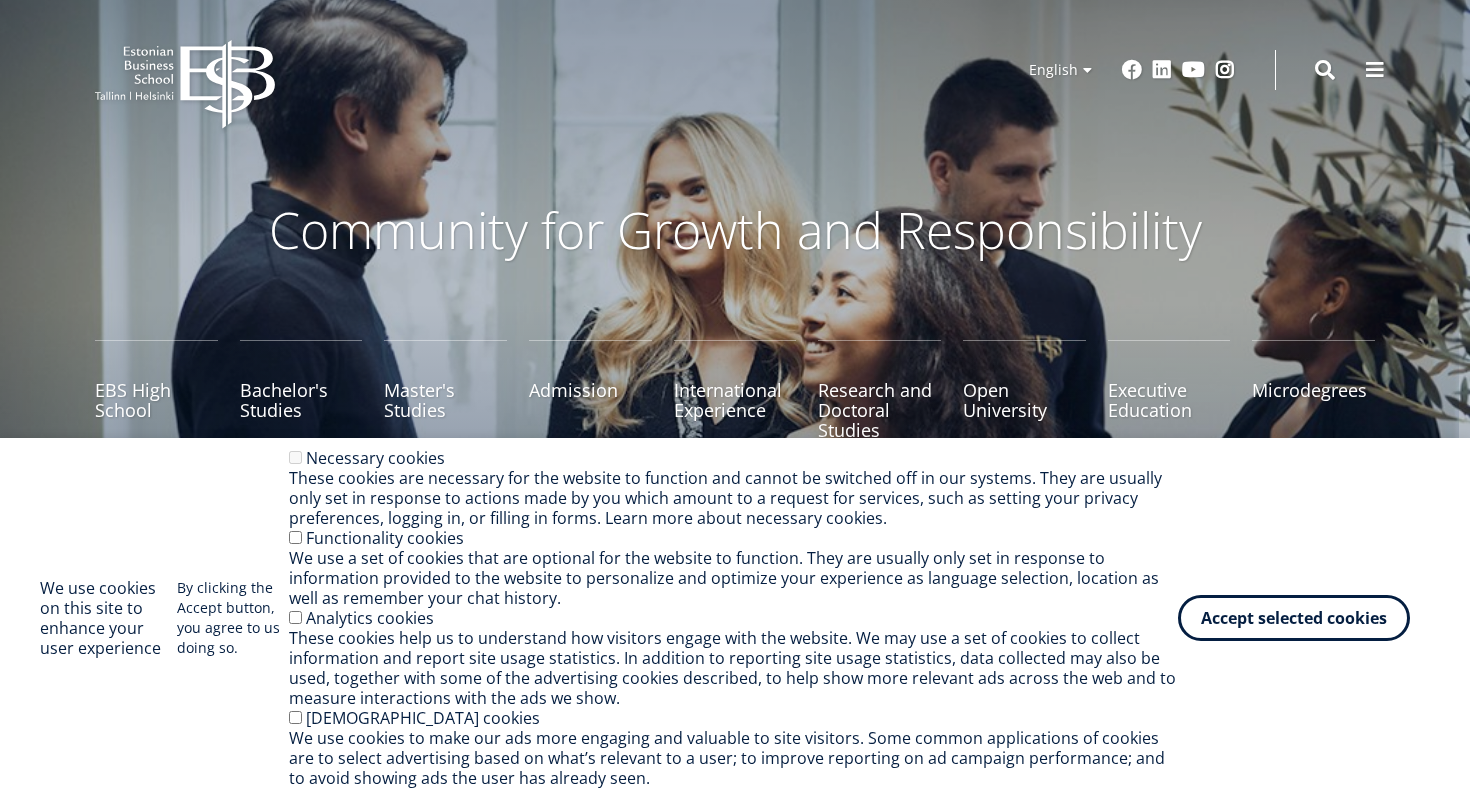 scroll, scrollTop: 0, scrollLeft: 0, axis: both 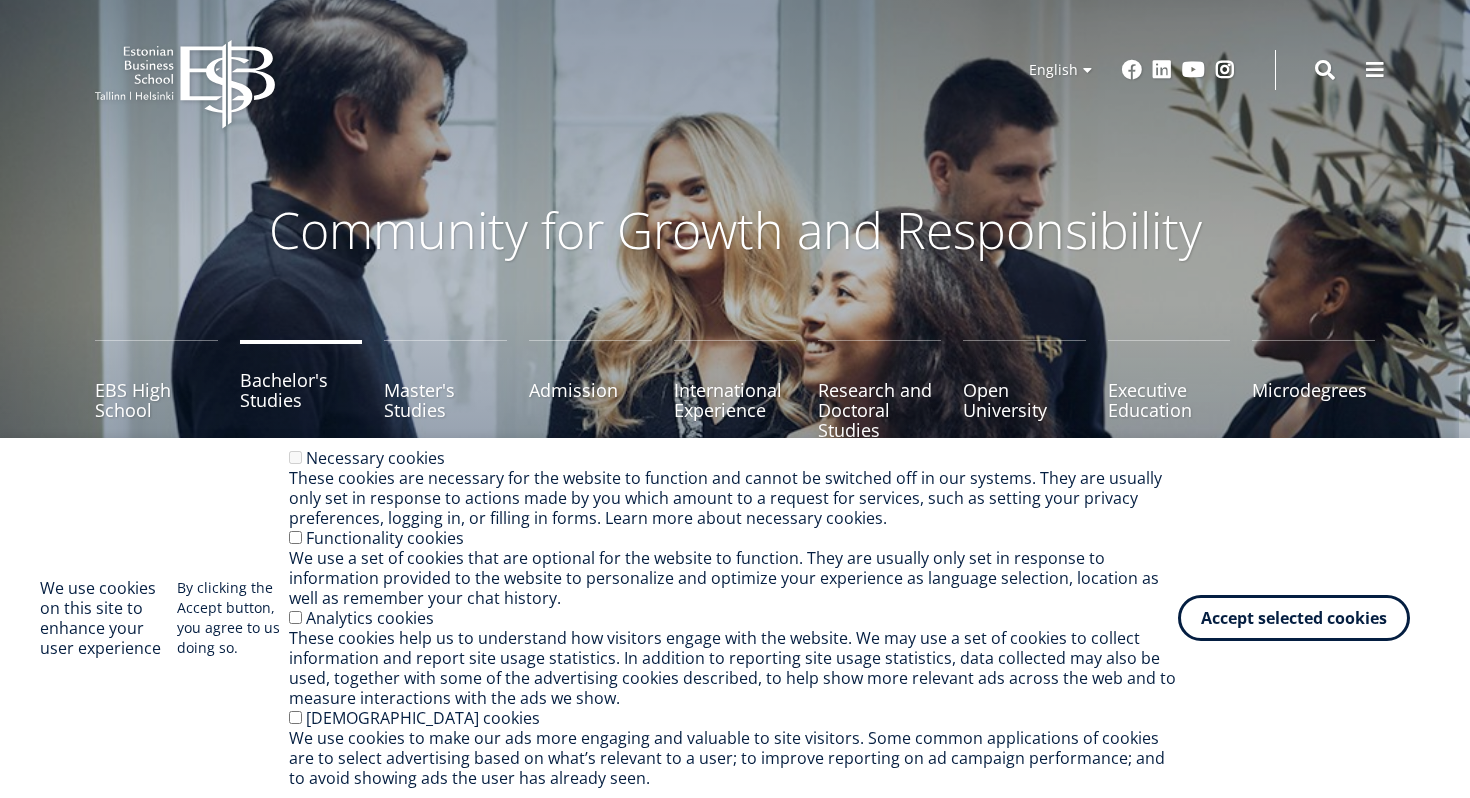 click on "Bachelor's Studies" at bounding box center (301, 390) 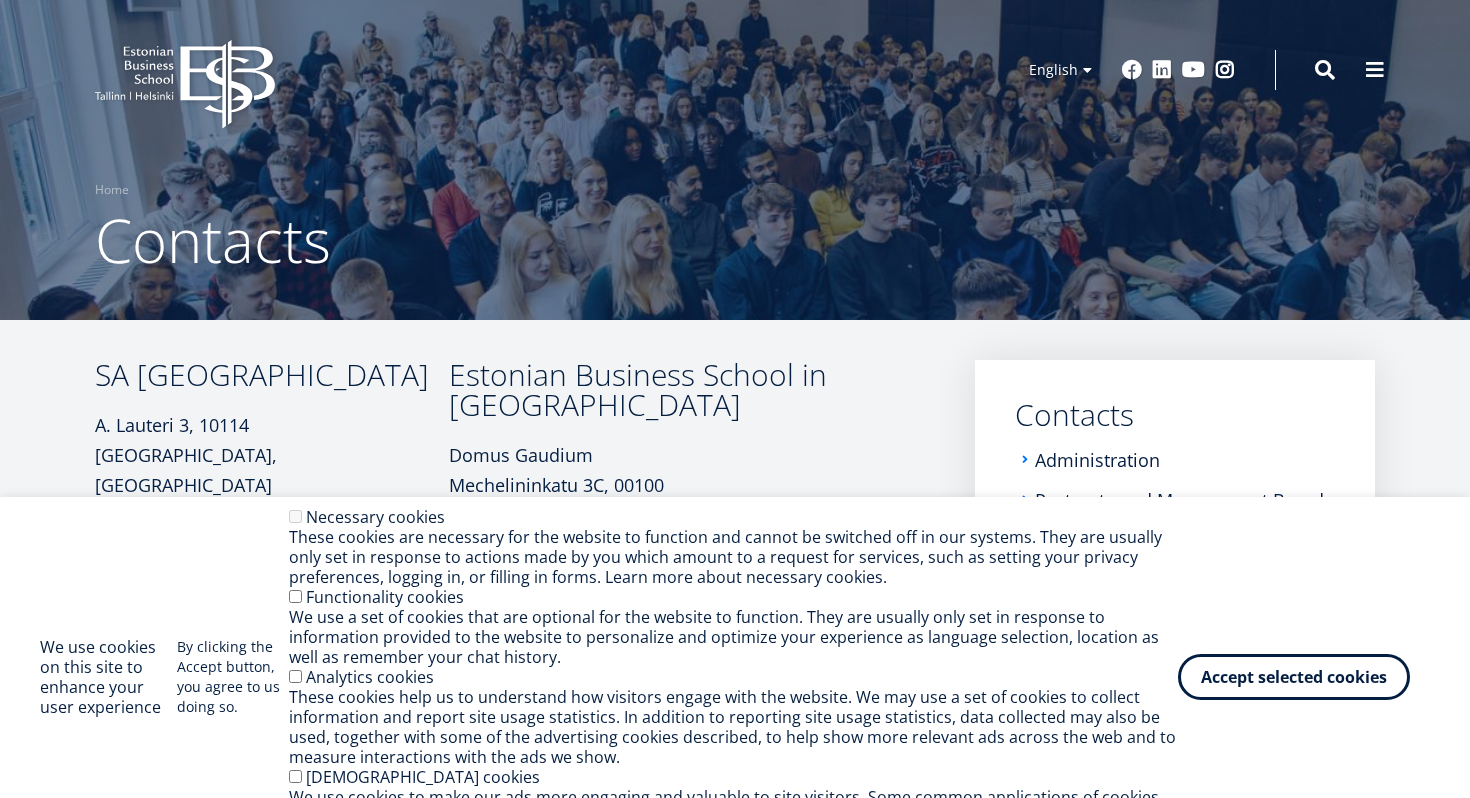 scroll, scrollTop: 0, scrollLeft: 0, axis: both 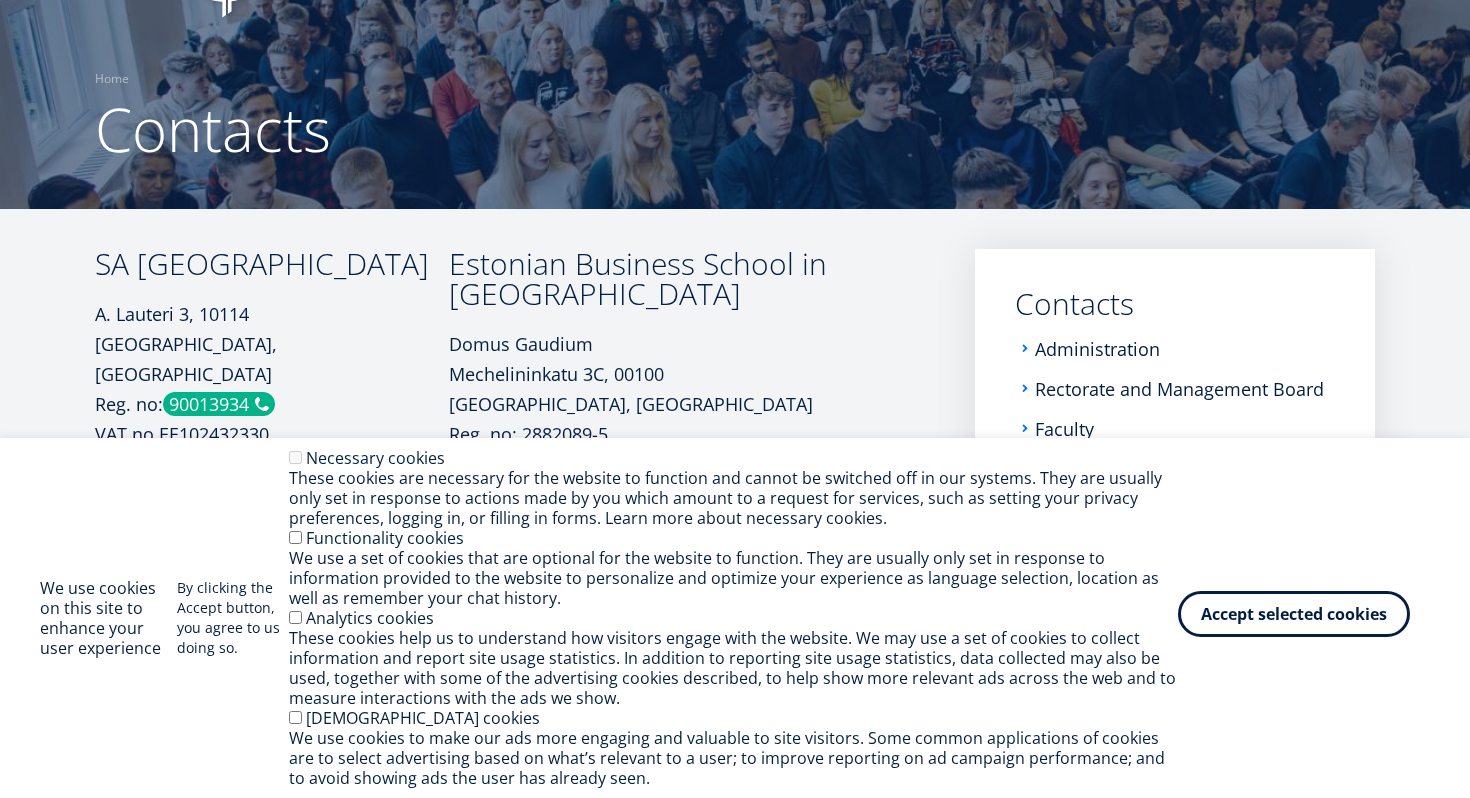 click on "Accept selected cookies" at bounding box center (1294, 614) 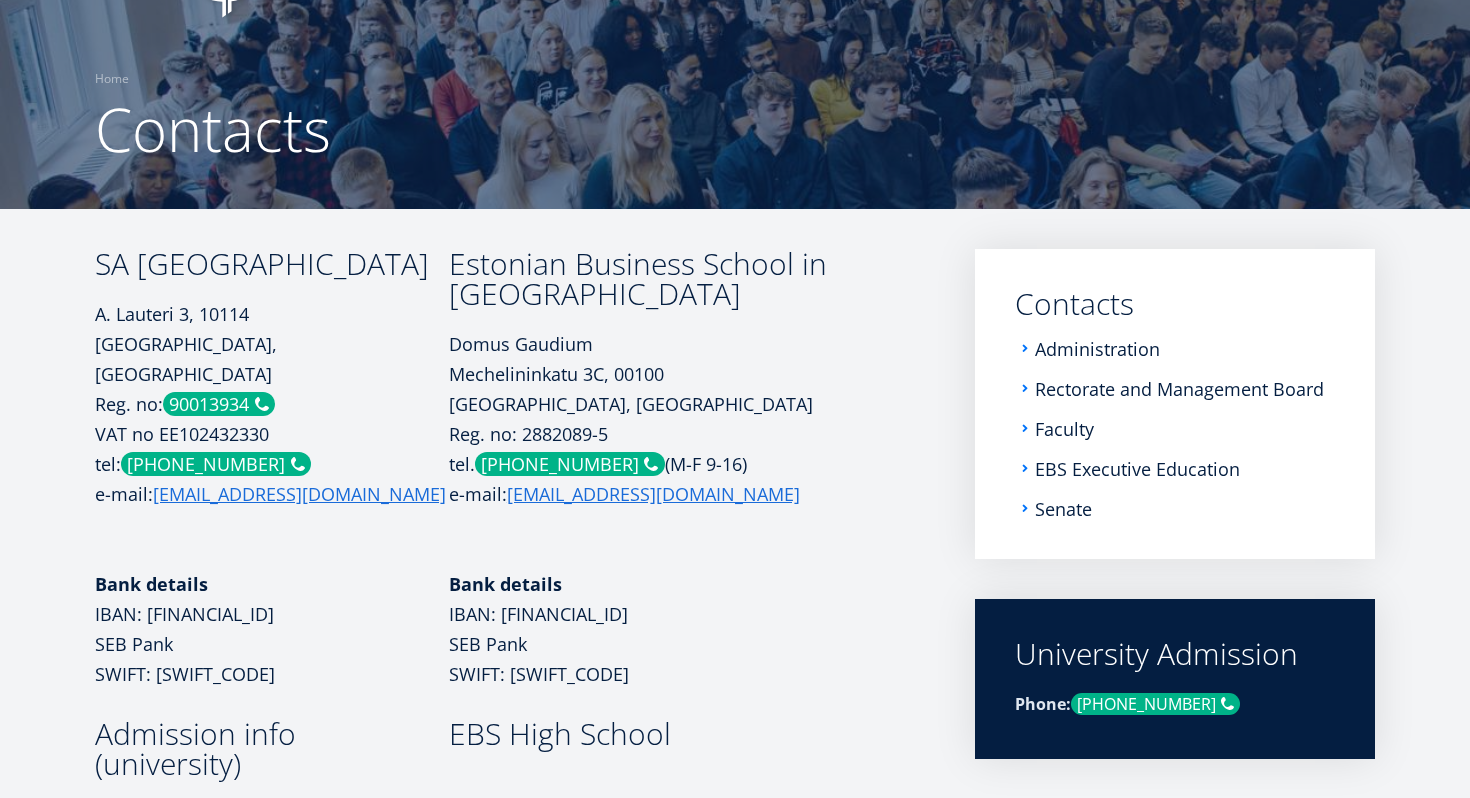 click on "Administration" at bounding box center (1175, 349) 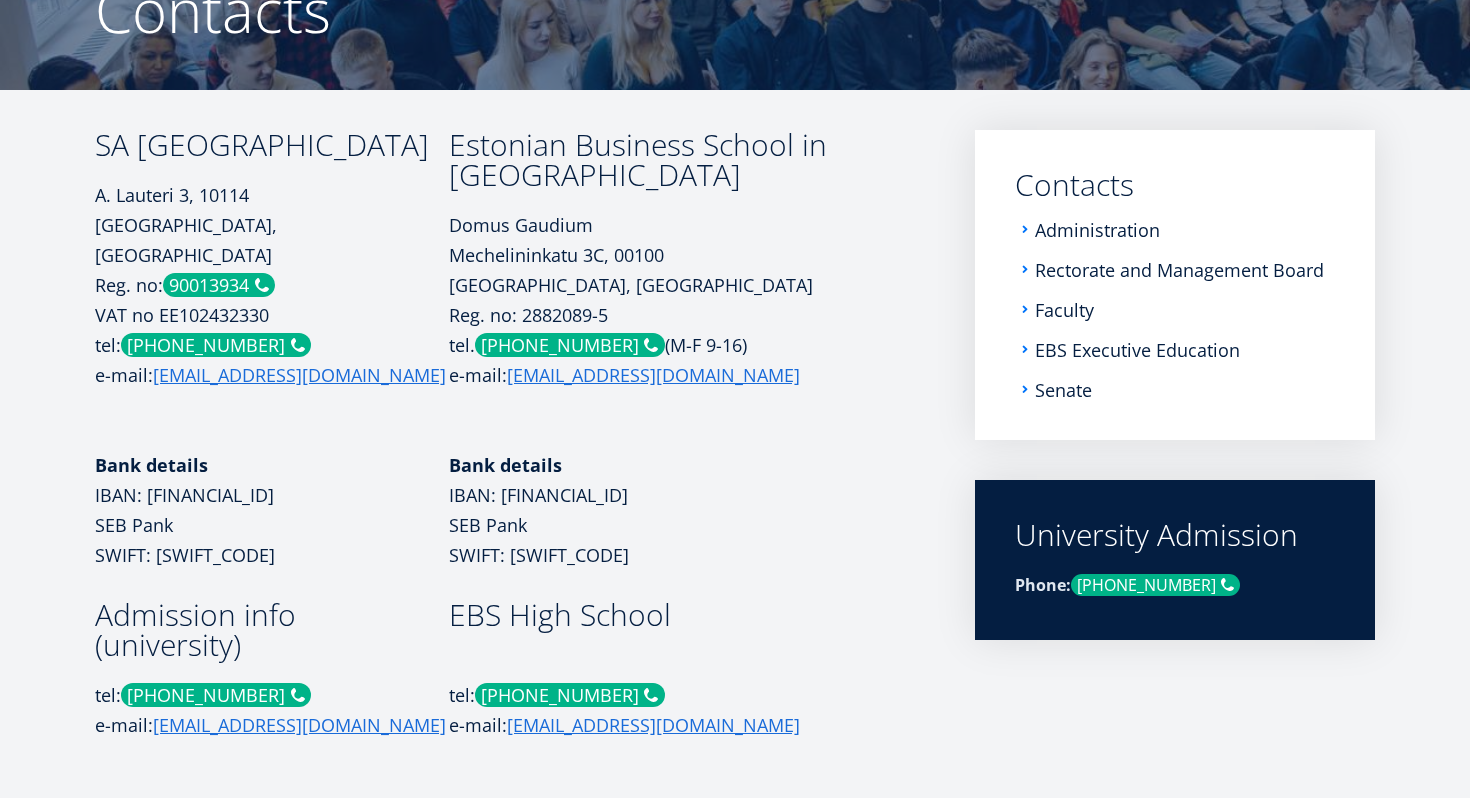 scroll, scrollTop: 201, scrollLeft: 0, axis: vertical 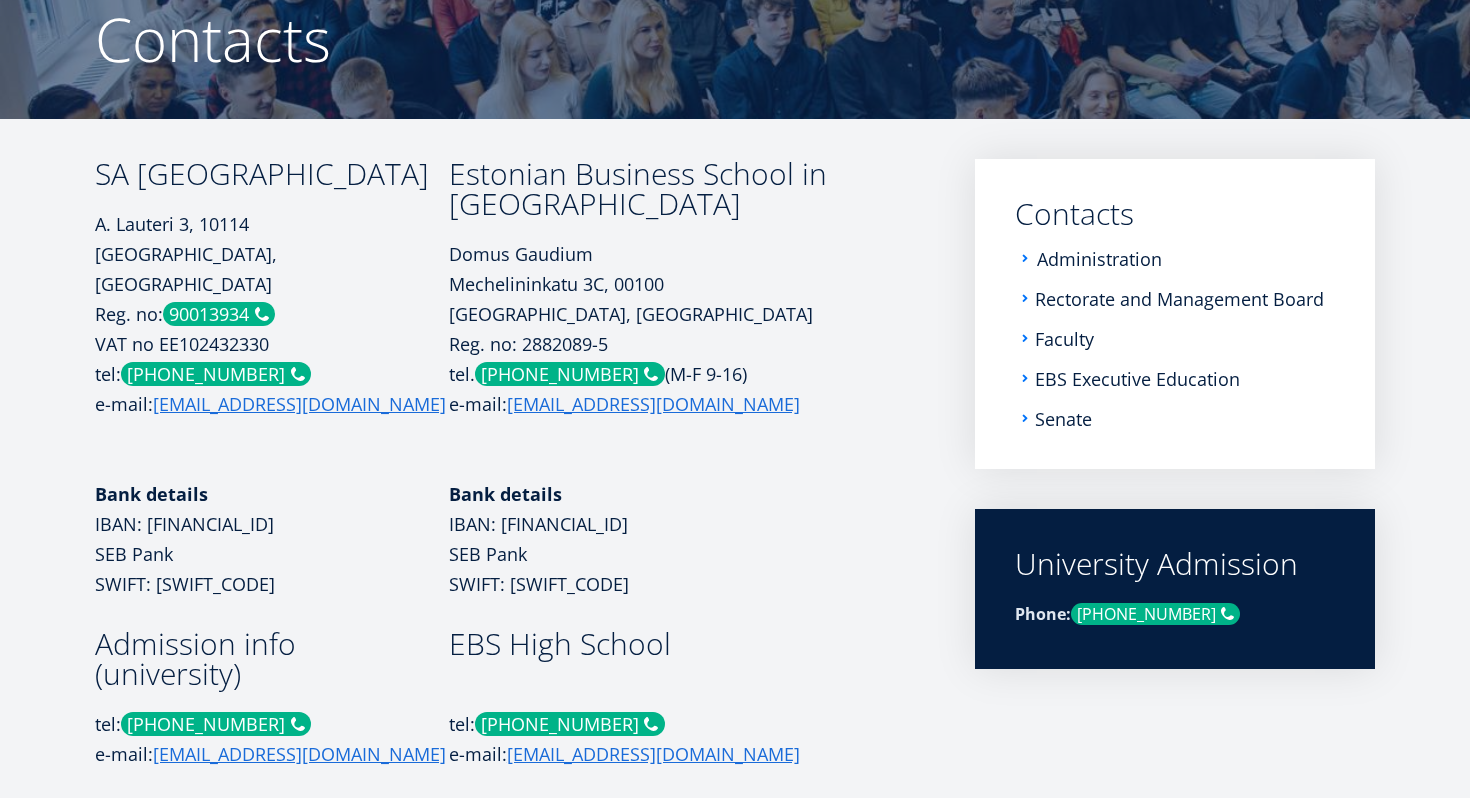 click on "Administration" at bounding box center [1099, 259] 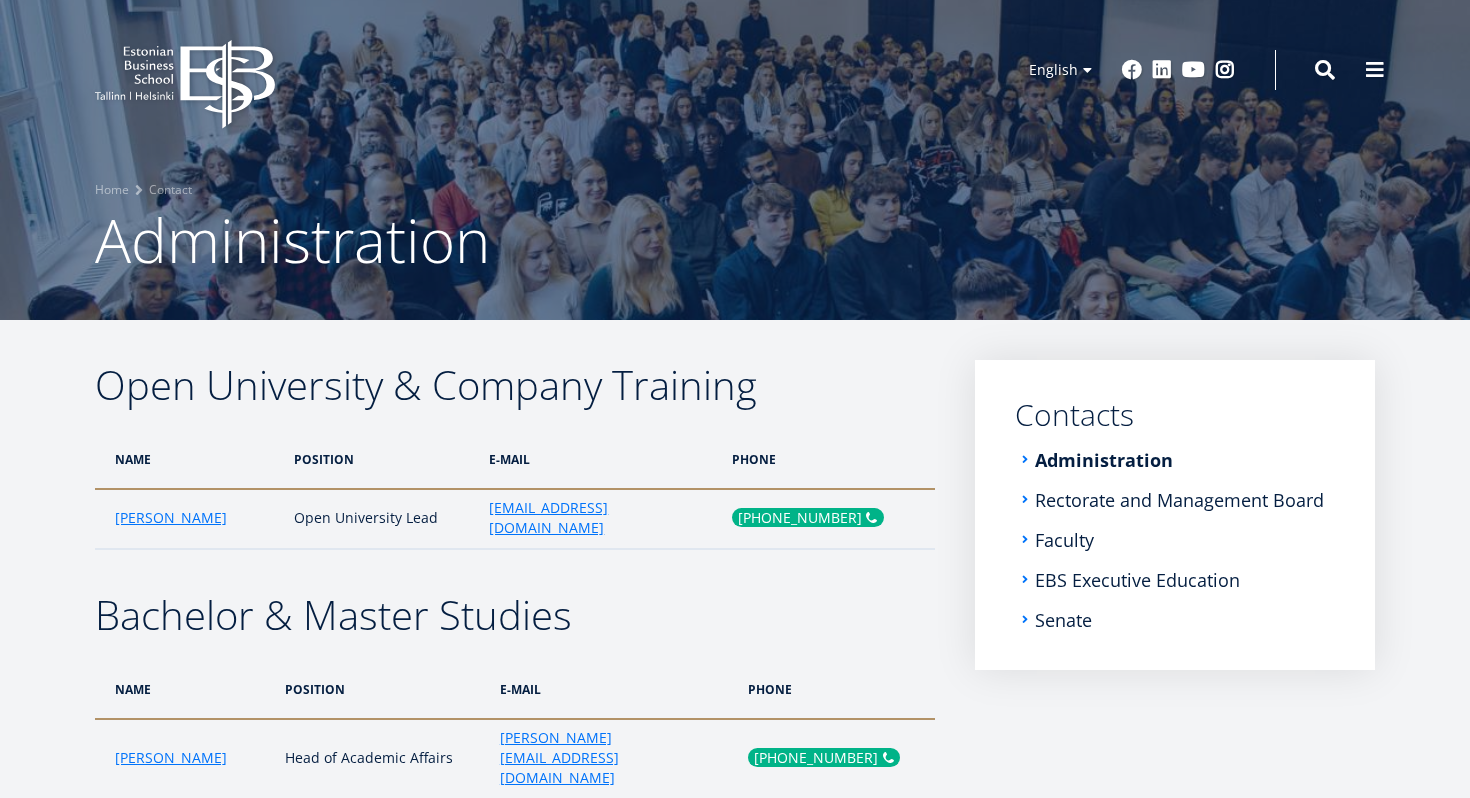 scroll, scrollTop: 0, scrollLeft: 0, axis: both 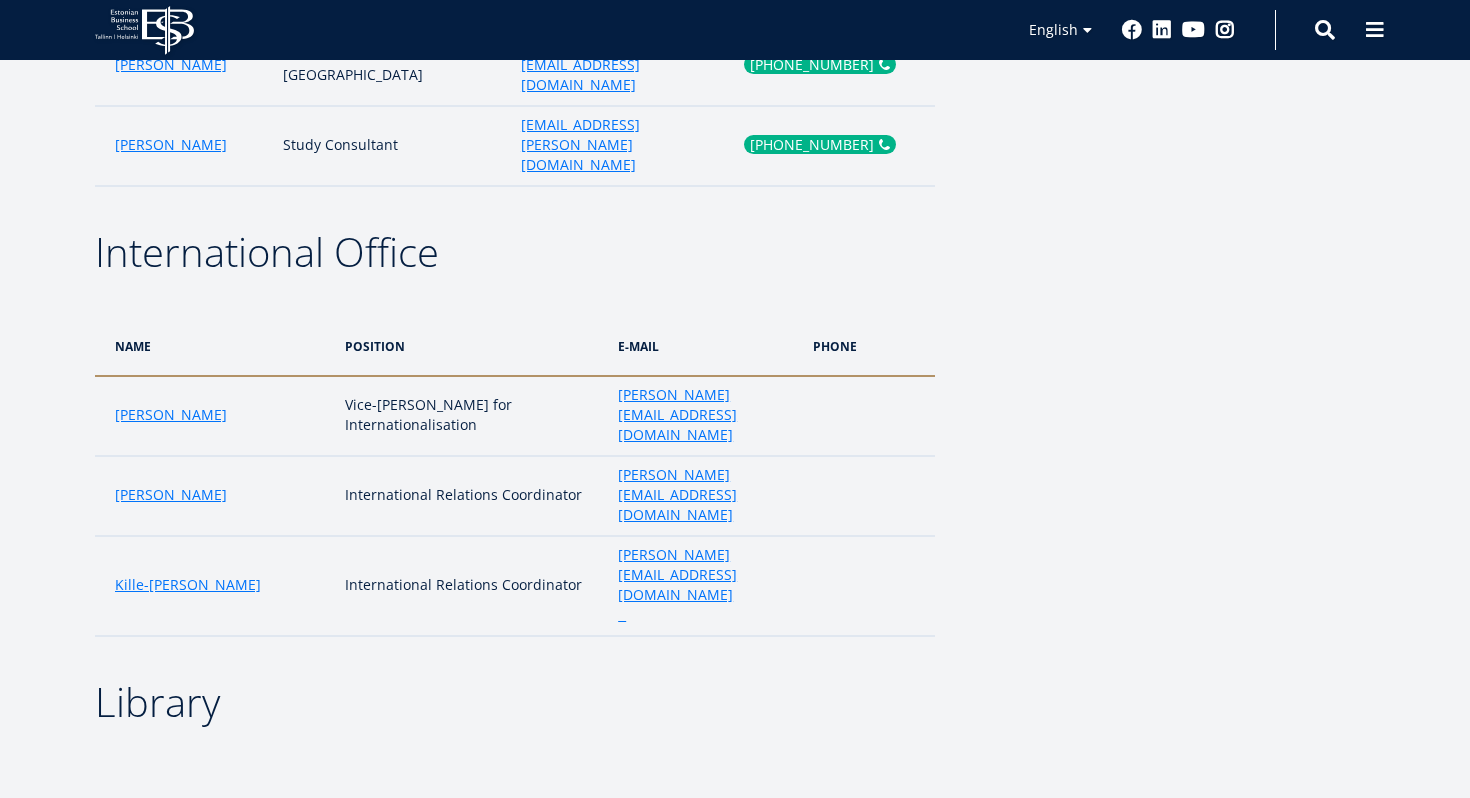 click on "[PHONE_NUMBER]" 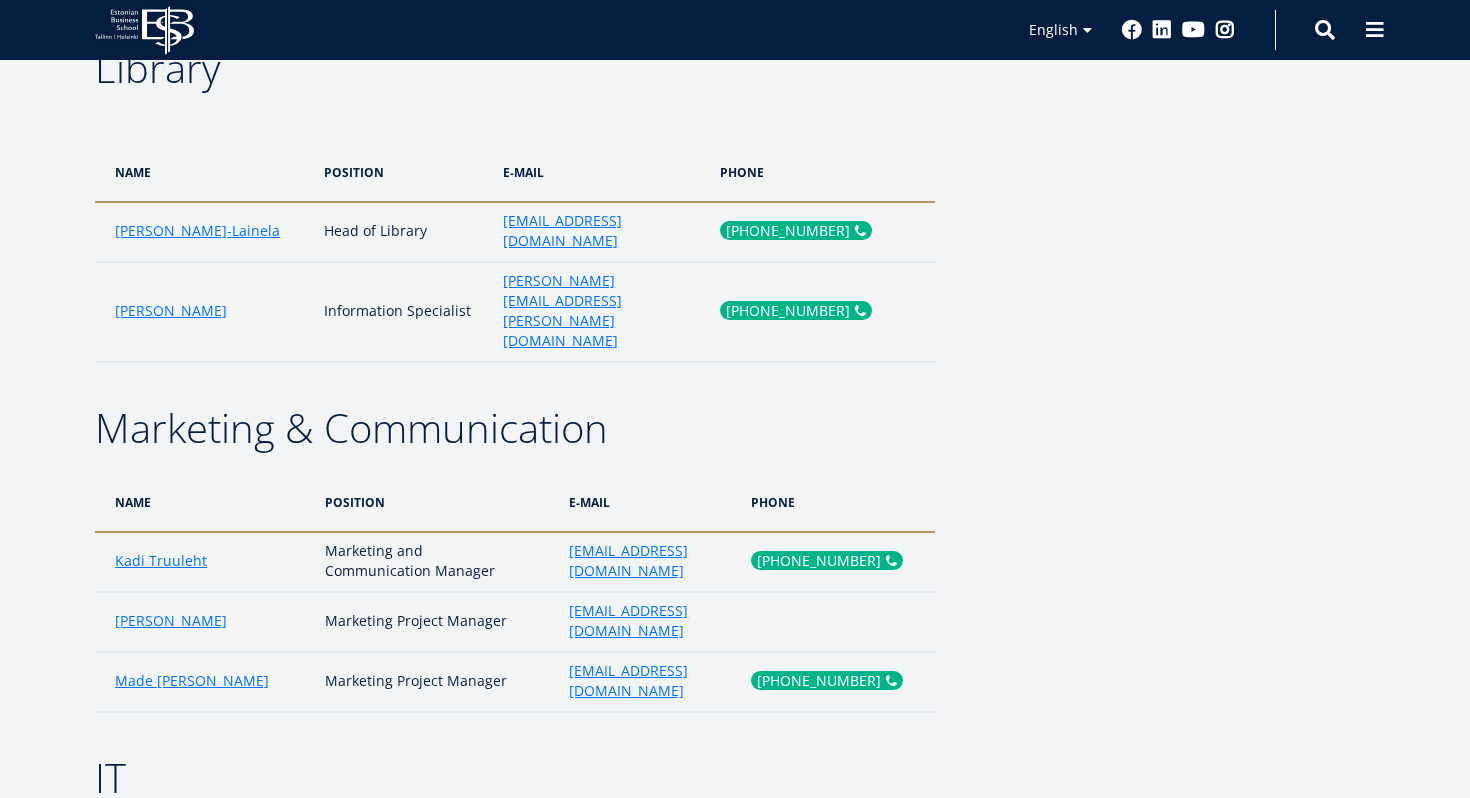 scroll, scrollTop: 3836, scrollLeft: 0, axis: vertical 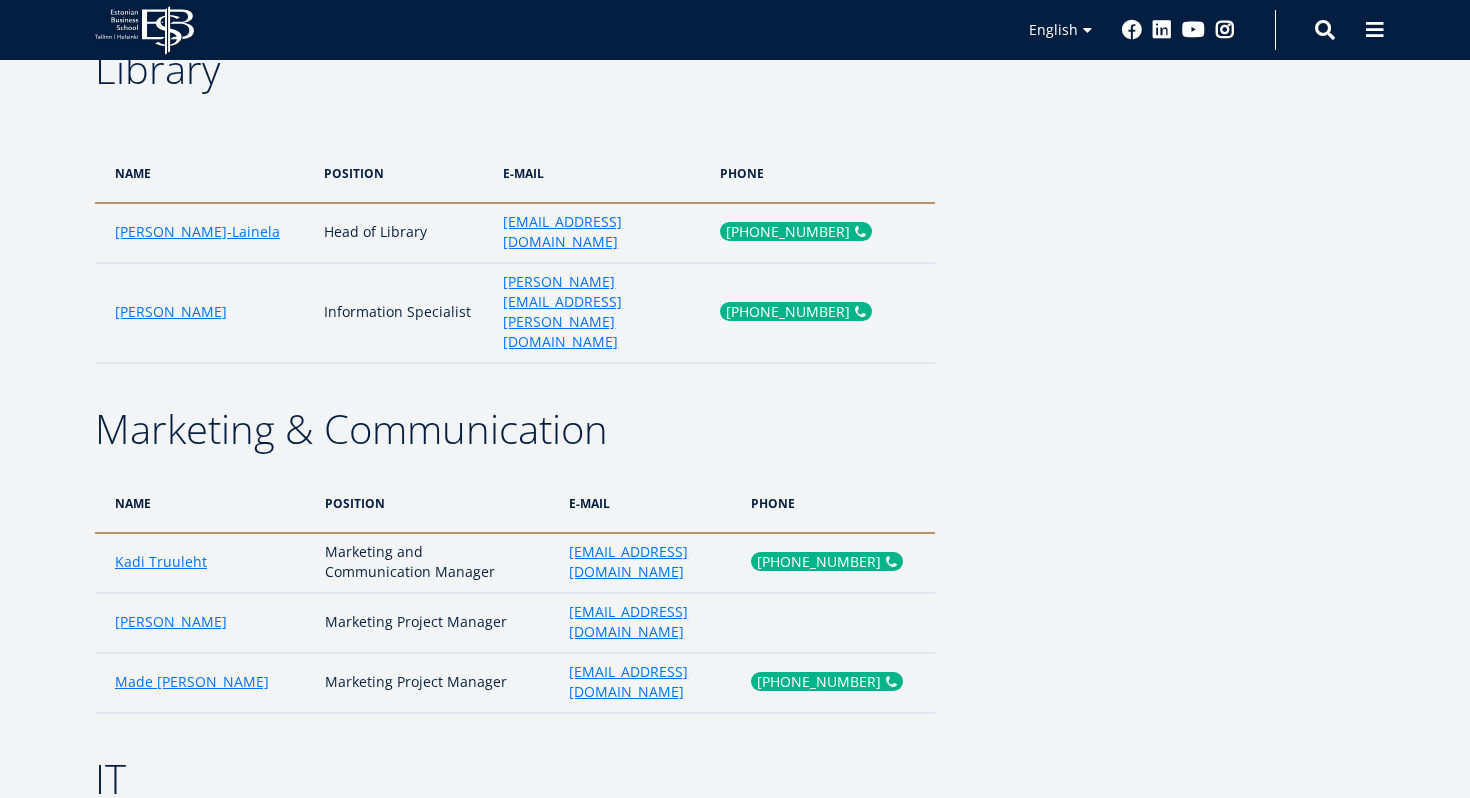 click on "[PHONE_NUMBER]" 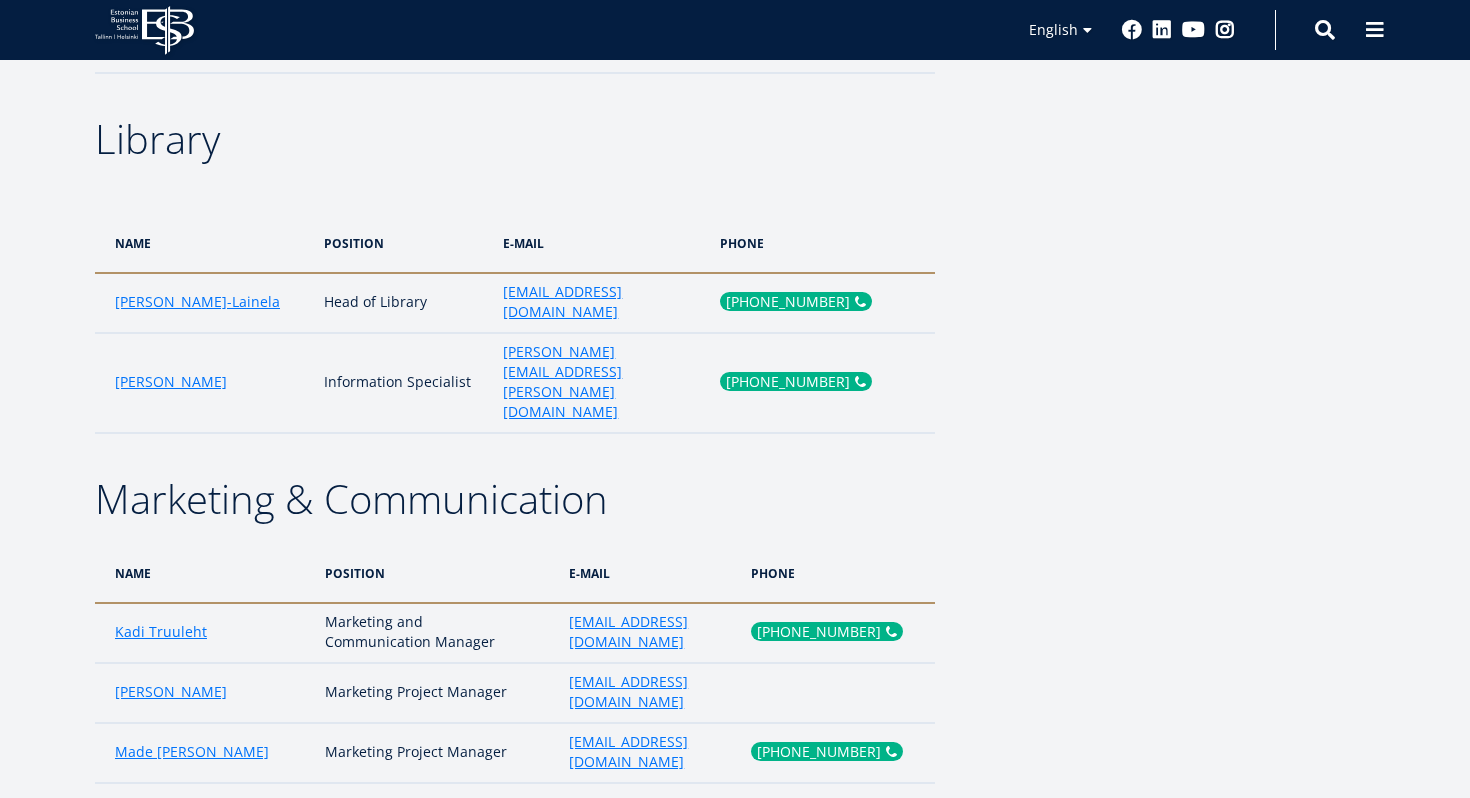 scroll, scrollTop: 3804, scrollLeft: 0, axis: vertical 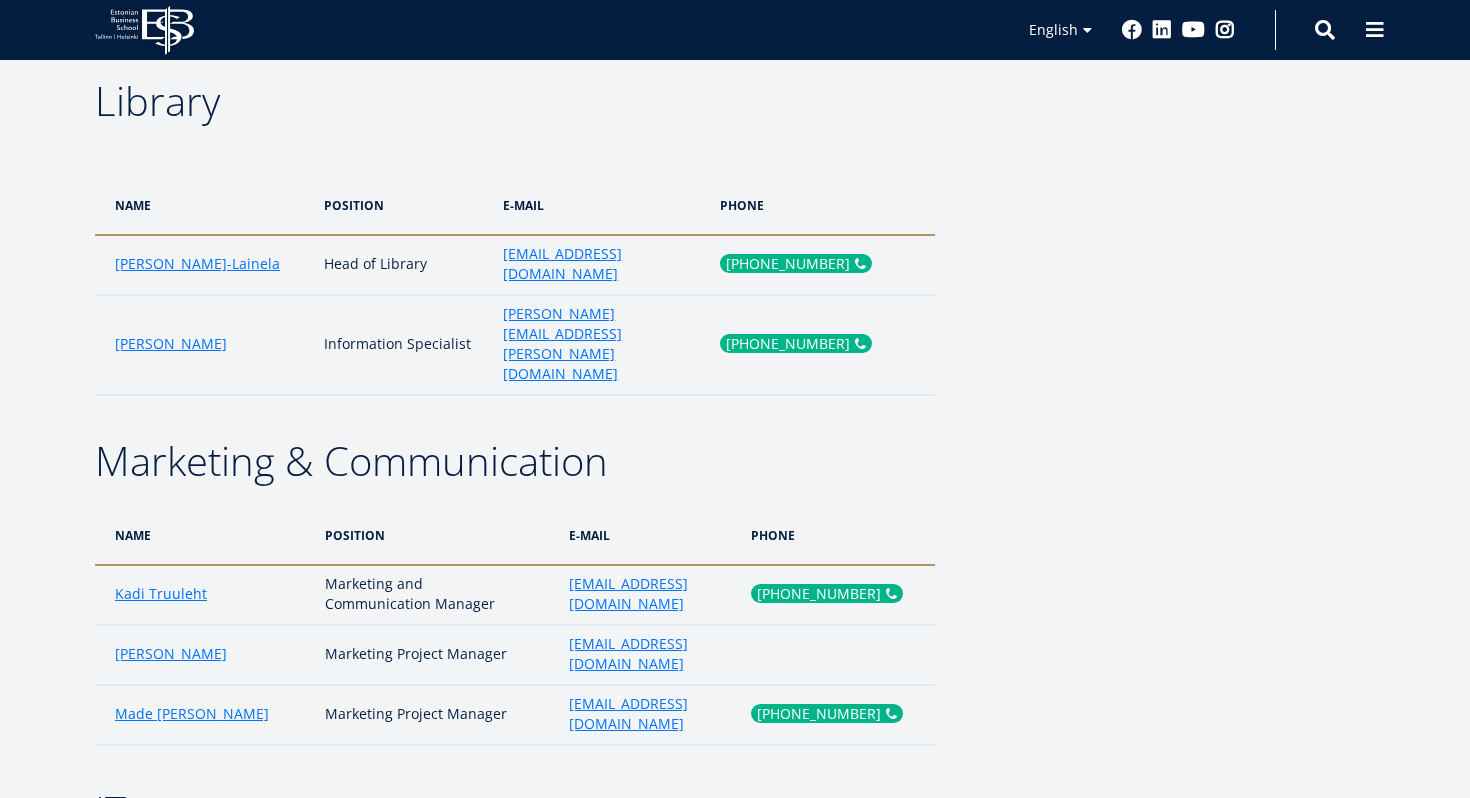 click on "[PHONE_NUMBER]" 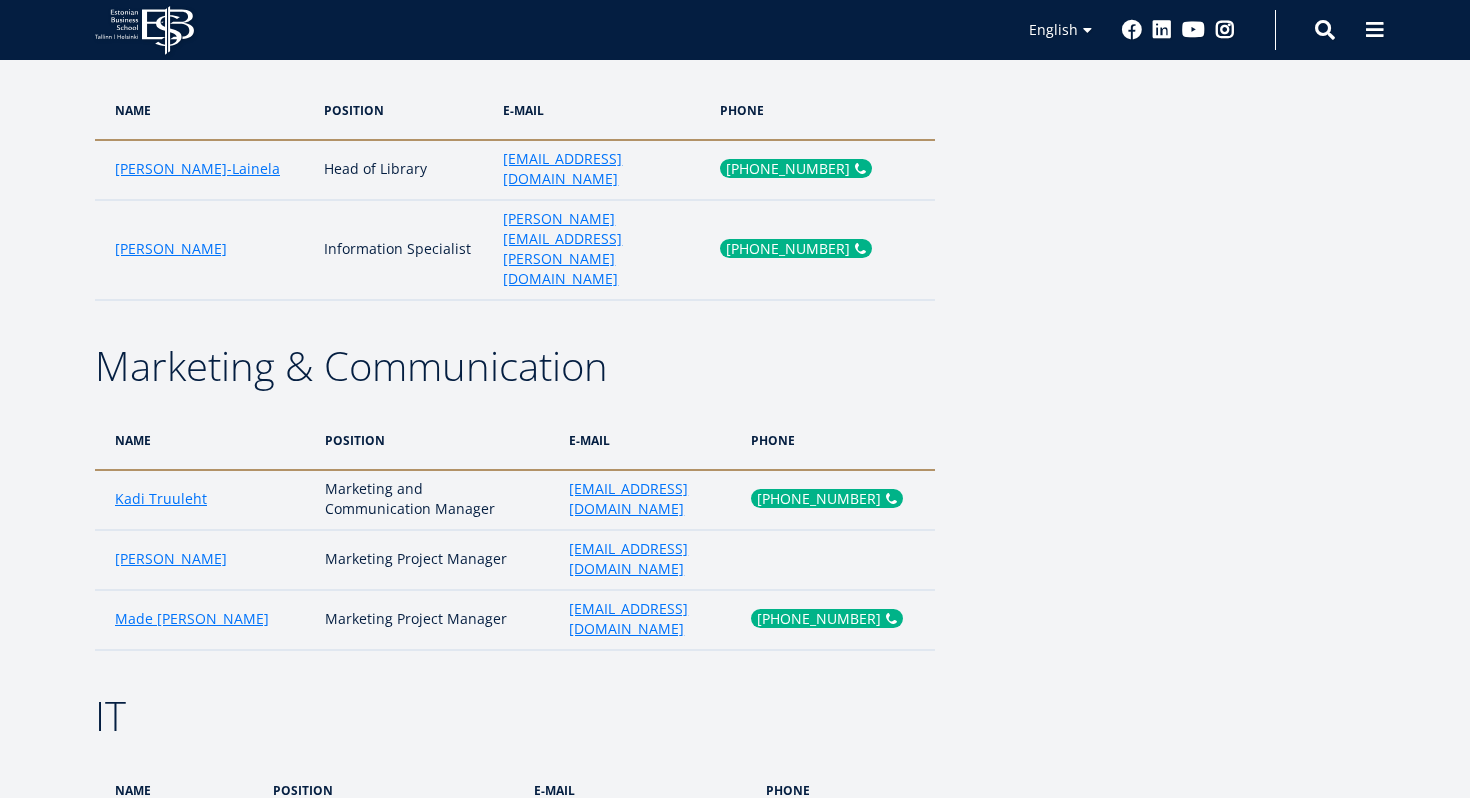 scroll, scrollTop: 3896, scrollLeft: 0, axis: vertical 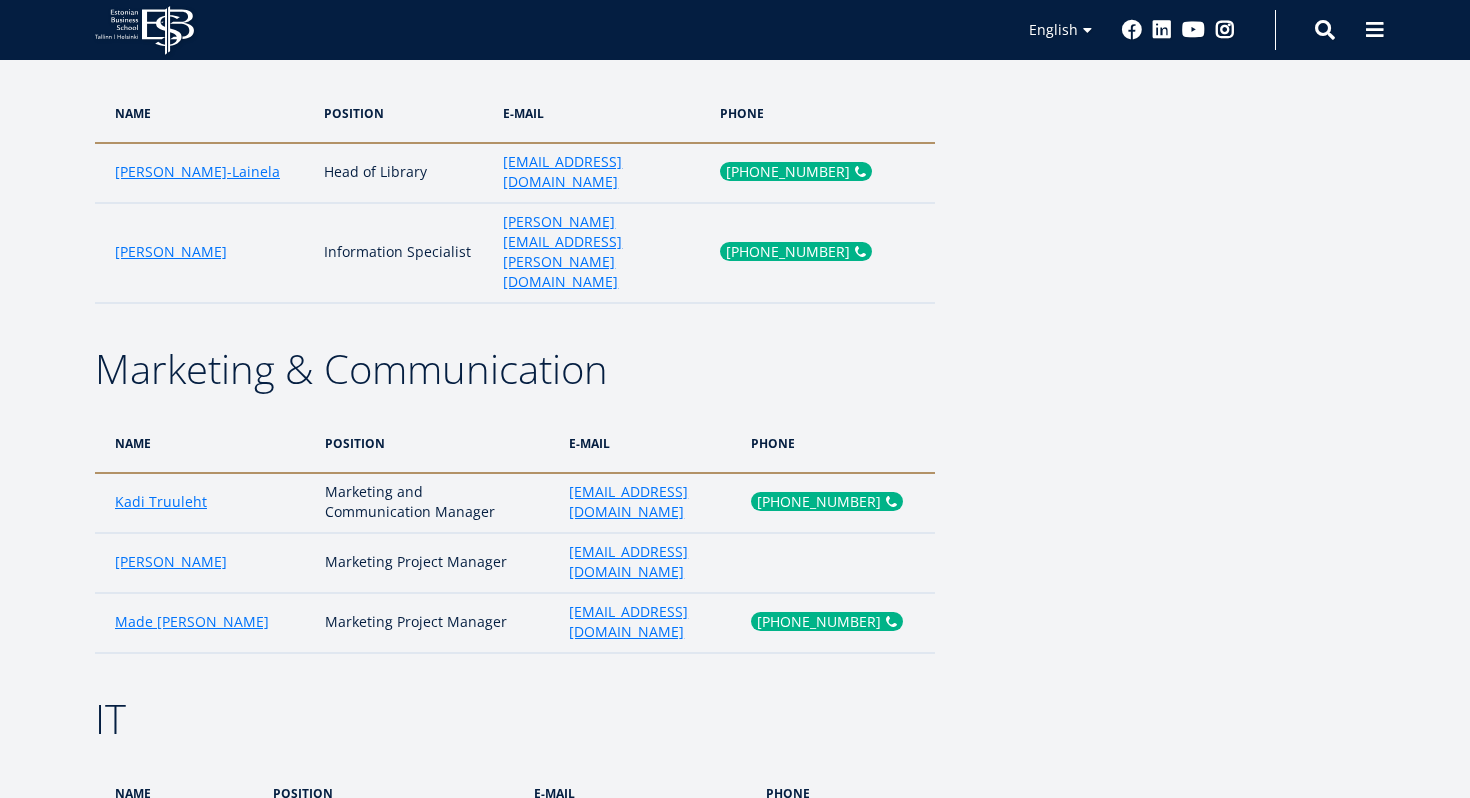 click on "[PHONE_NUMBER]" 